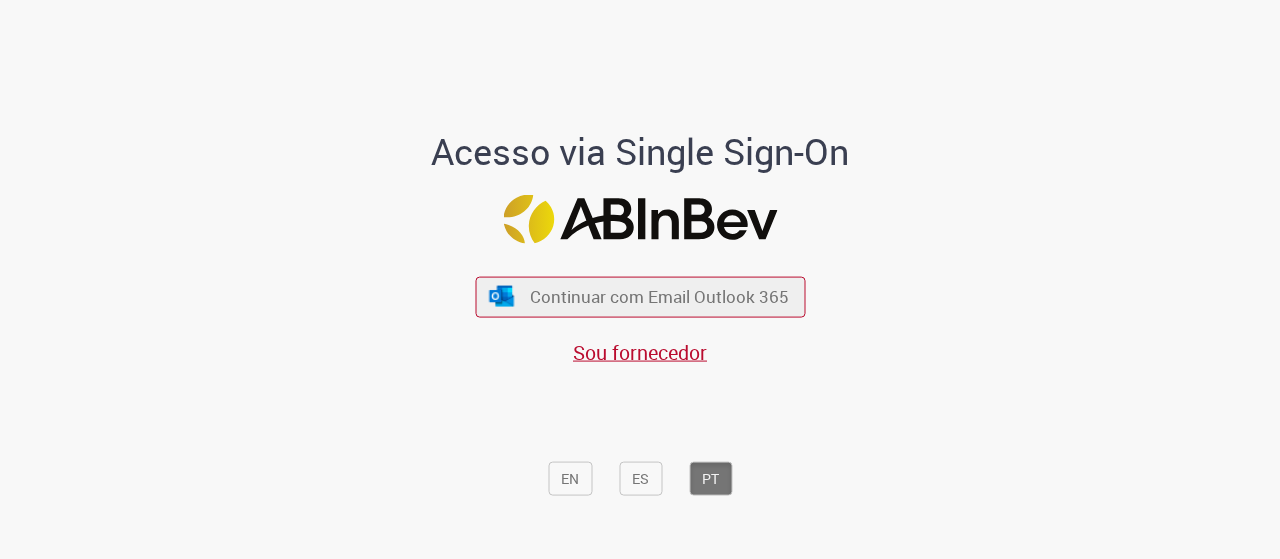 scroll, scrollTop: 0, scrollLeft: 0, axis: both 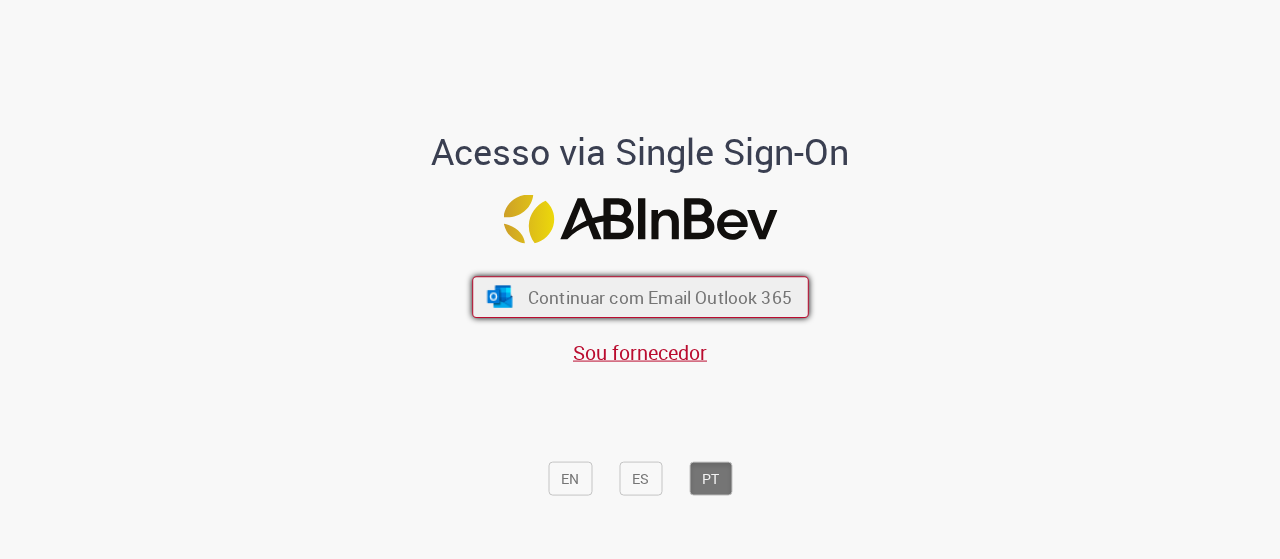 click on "Continuar com Email Outlook 365" at bounding box center [659, 296] 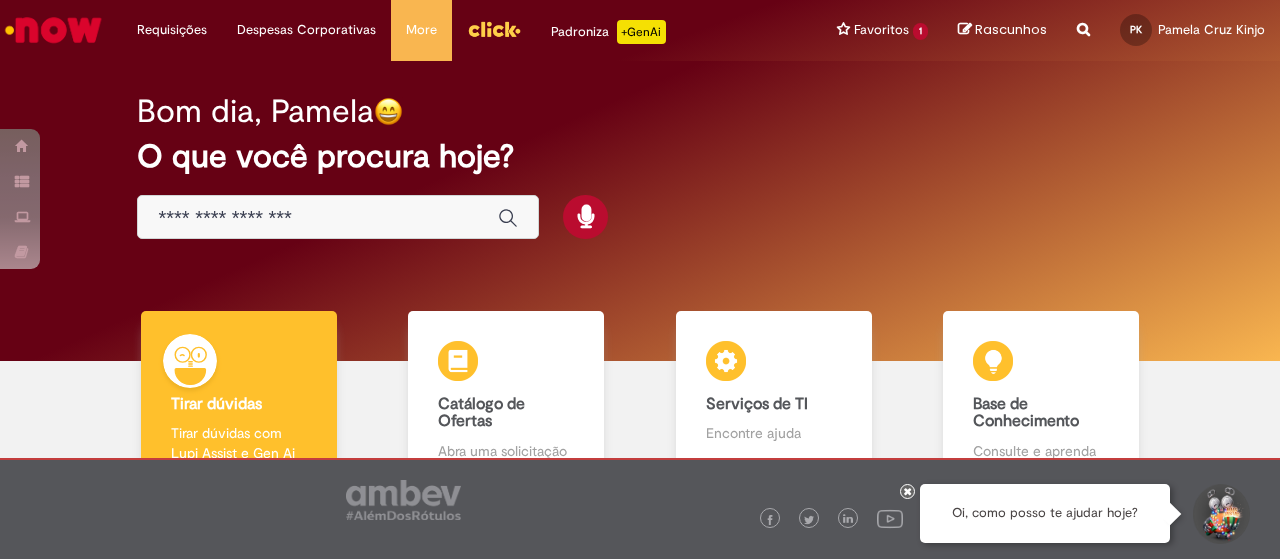 scroll, scrollTop: 0, scrollLeft: 0, axis: both 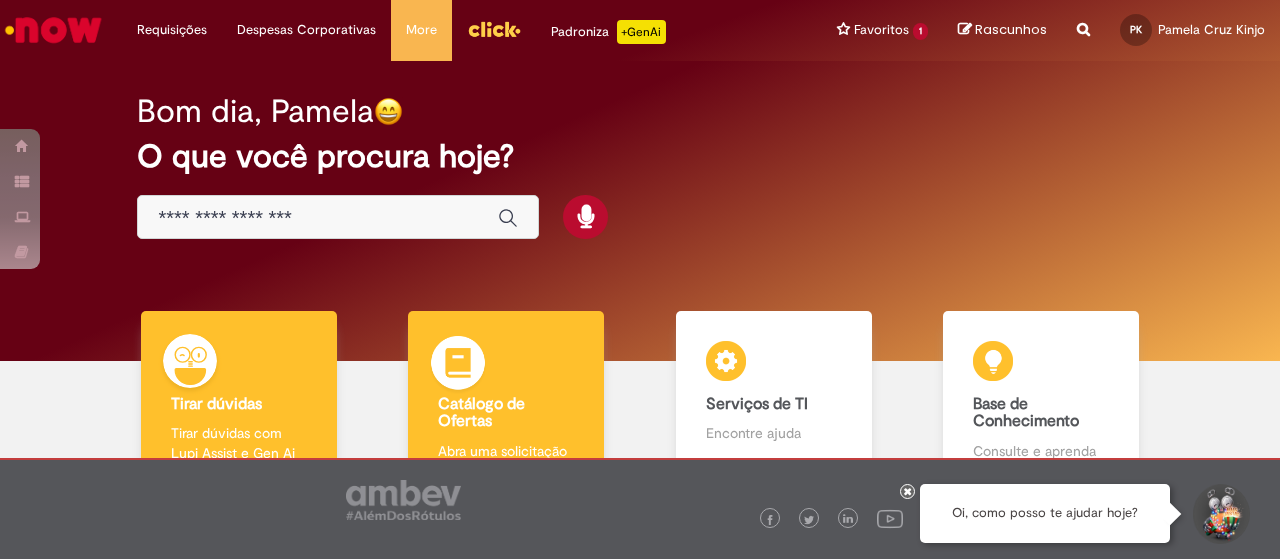 click on "Catálogo de Ofertas
Catálogo de Ofertas
Abra uma solicitação" at bounding box center (506, 397) 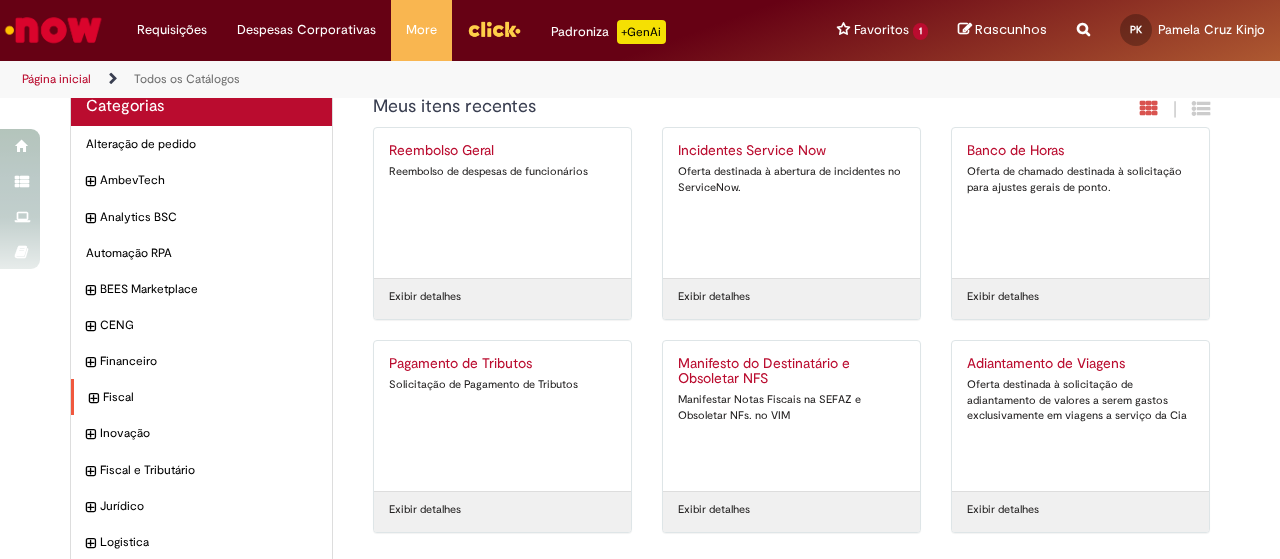 scroll, scrollTop: 0, scrollLeft: 0, axis: both 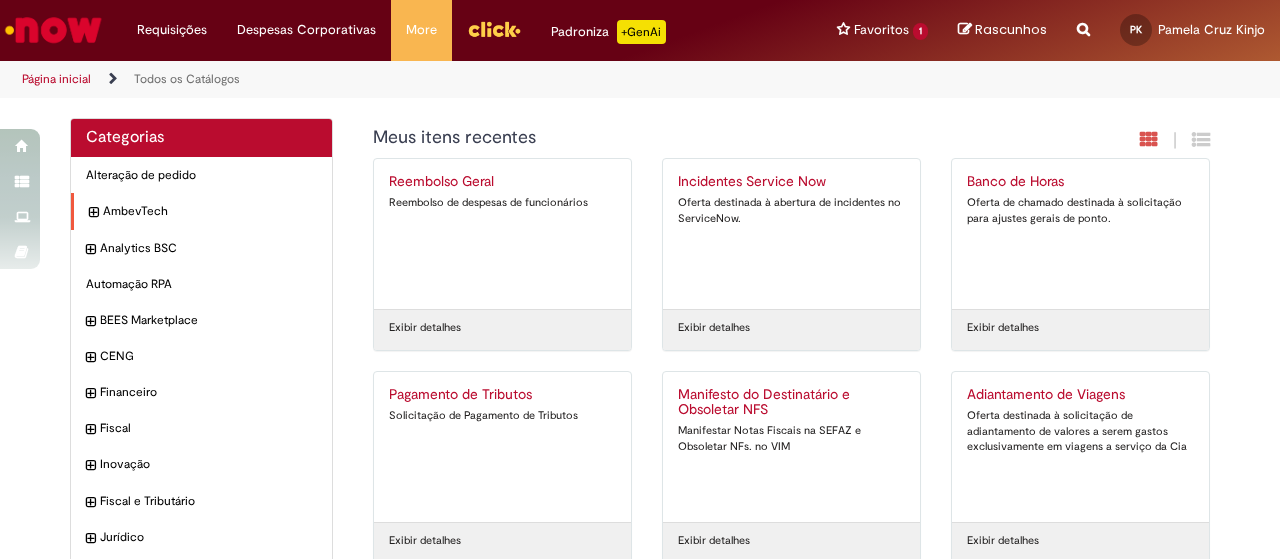 click on "AmbevTech
Itens" at bounding box center [201, 211] 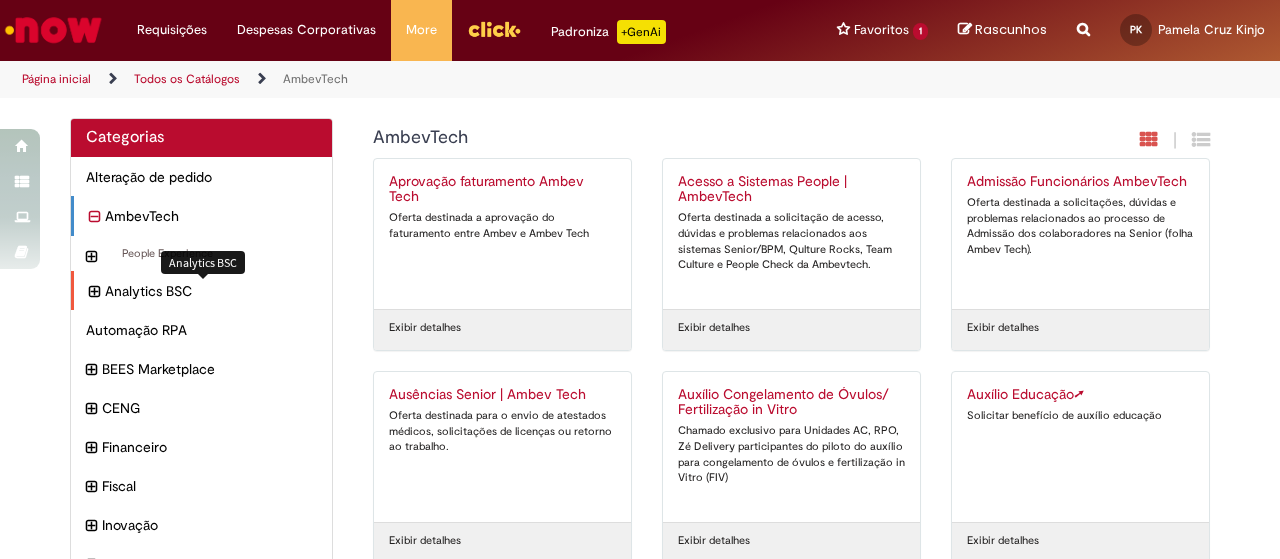scroll, scrollTop: 100, scrollLeft: 0, axis: vertical 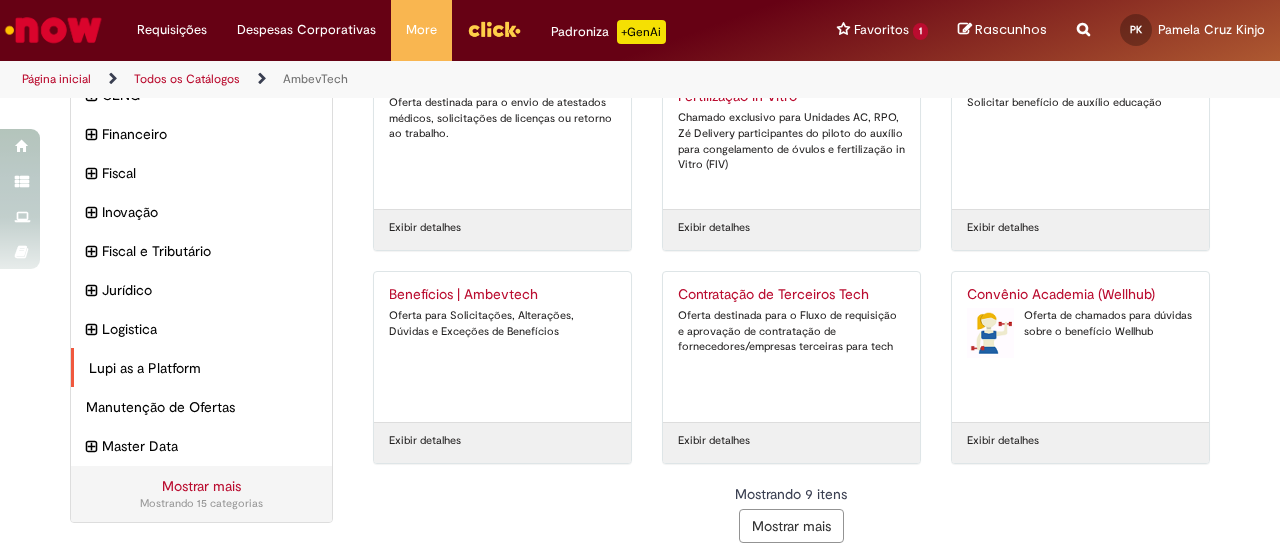click on "Lupi as a Platform
Itens" at bounding box center (201, 368) 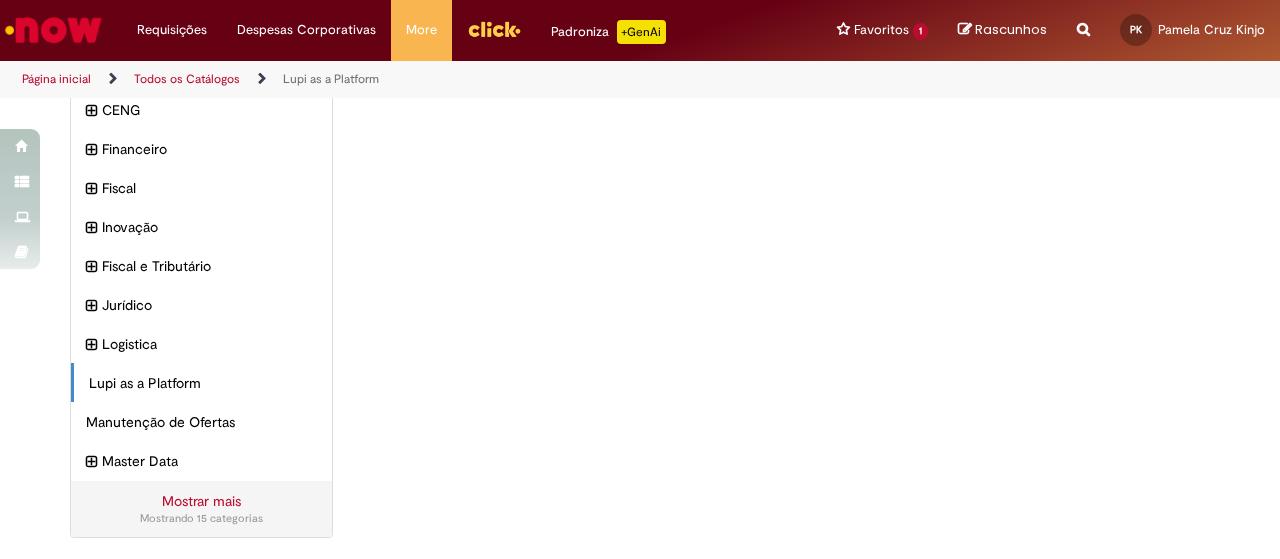 scroll, scrollTop: 0, scrollLeft: 0, axis: both 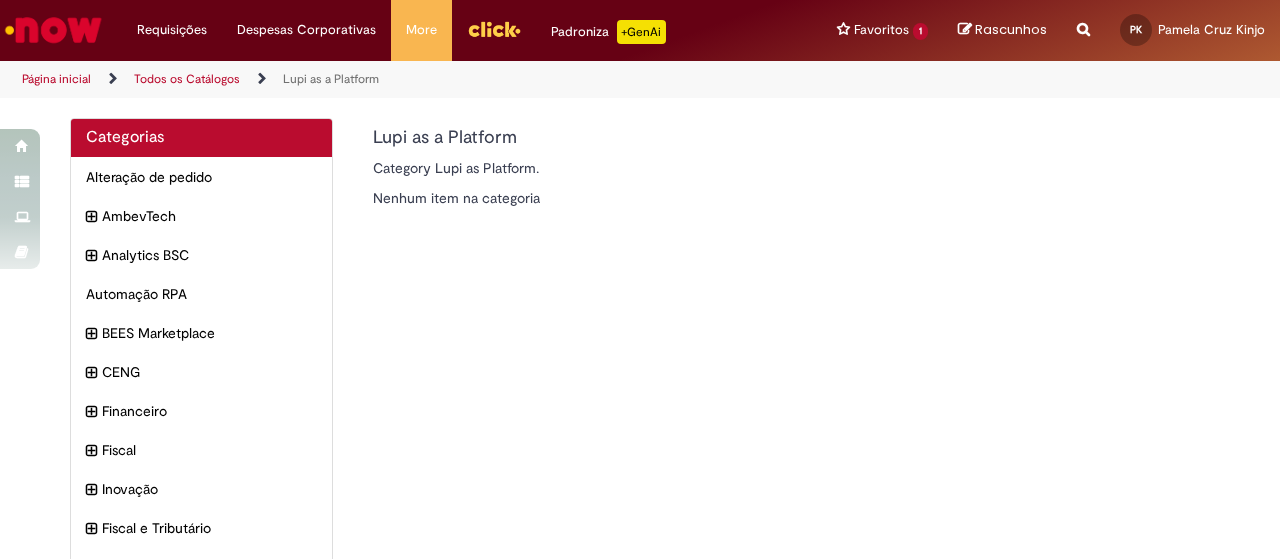 click on "Todos os Catálogos" at bounding box center (187, 79) 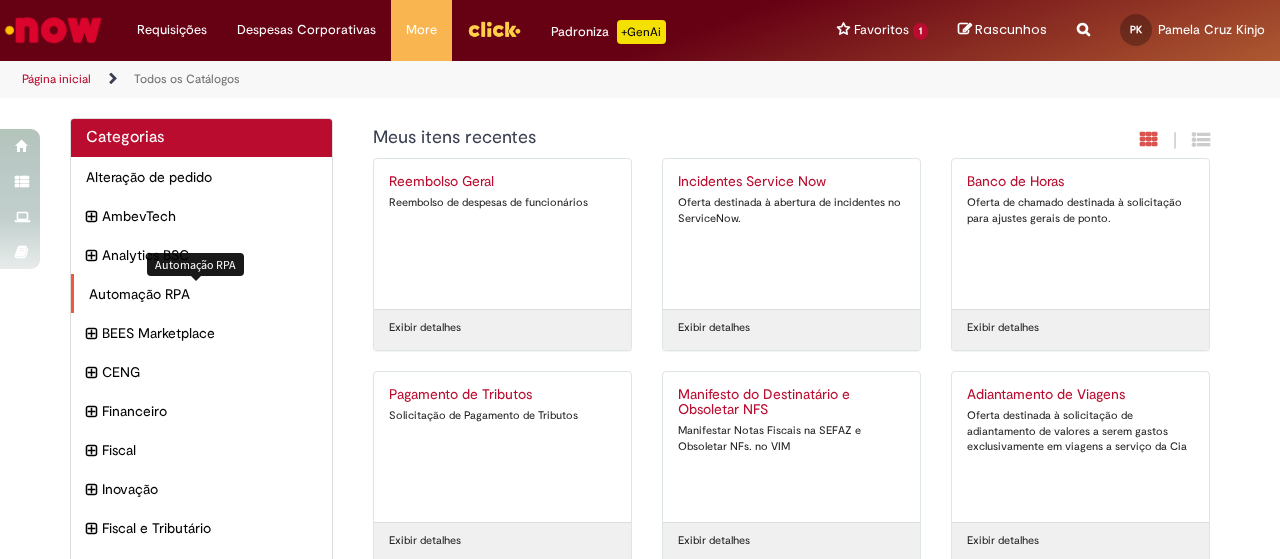 scroll, scrollTop: 100, scrollLeft: 0, axis: vertical 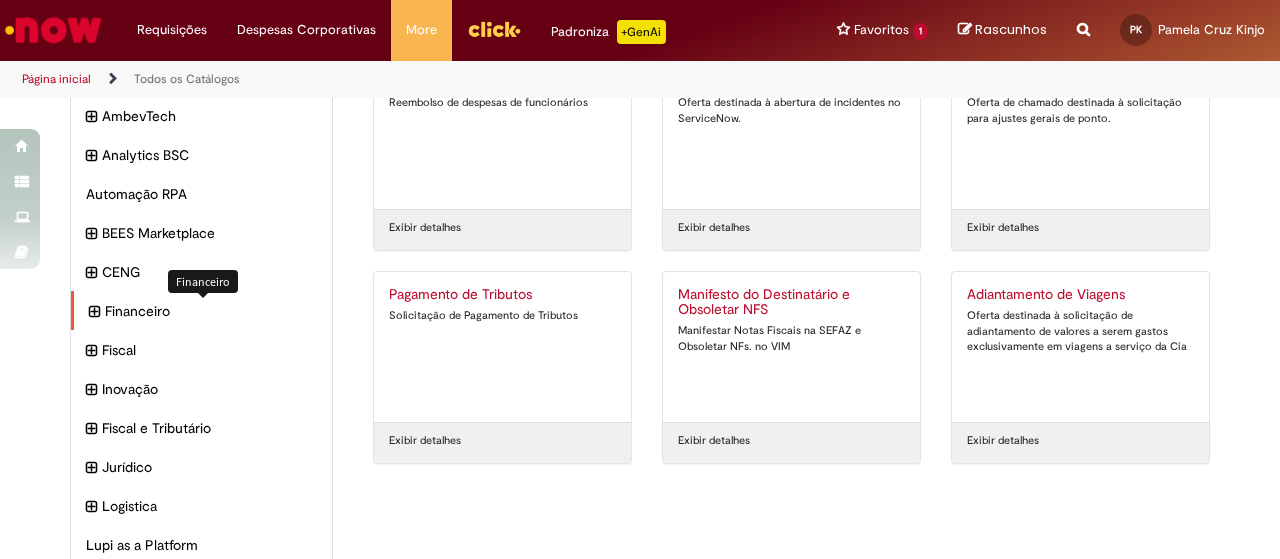 click on "Financeiro
Itens" at bounding box center [211, 311] 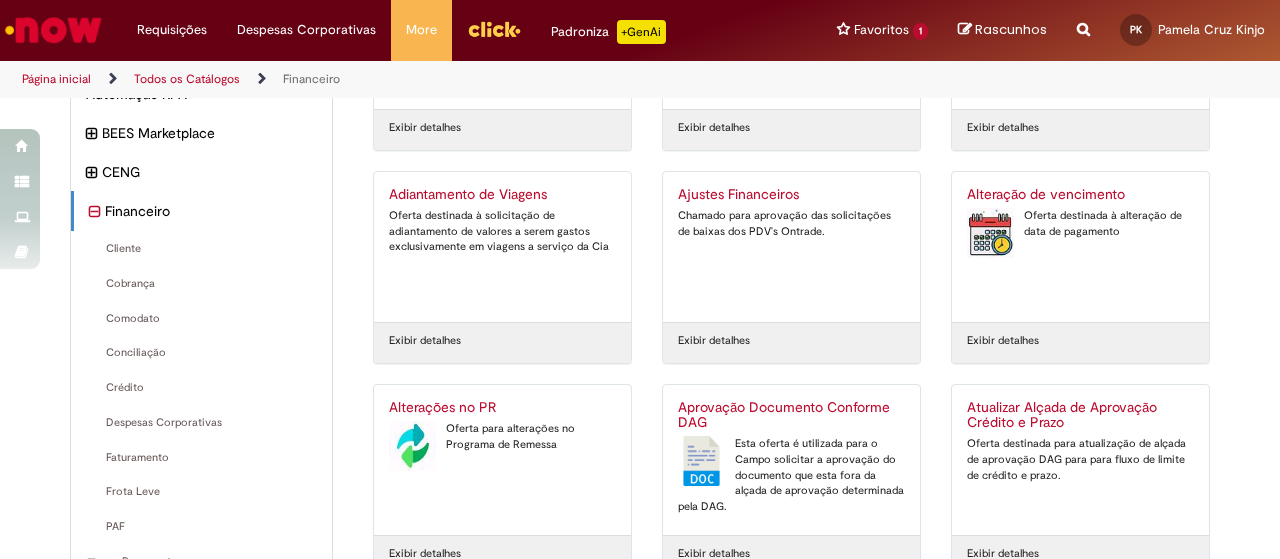 scroll, scrollTop: 300, scrollLeft: 0, axis: vertical 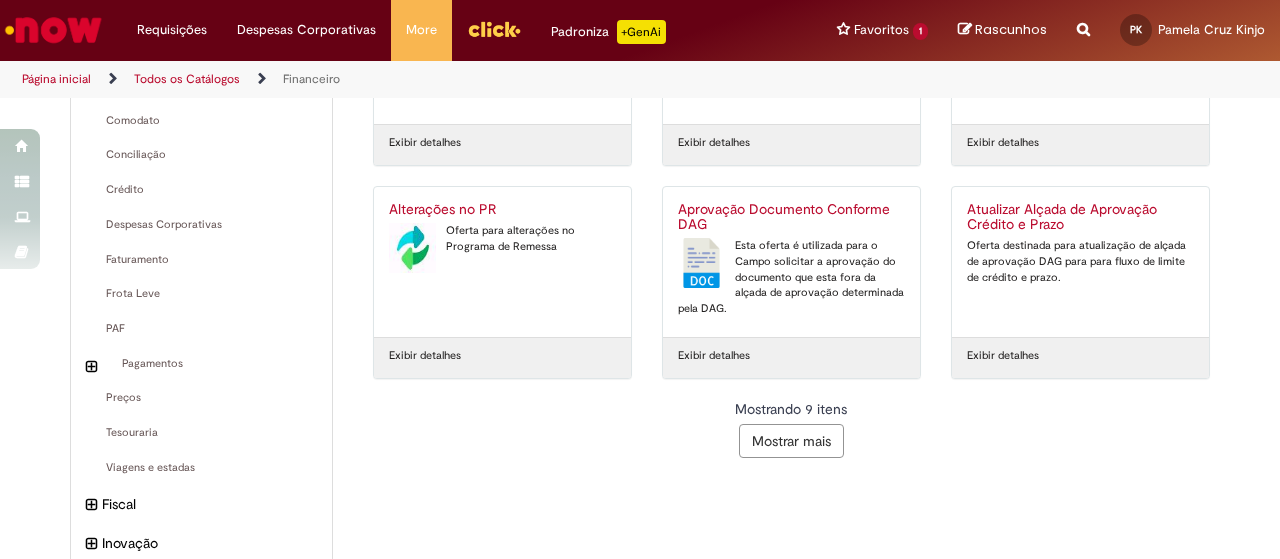 click on "Mostrar mais" at bounding box center [791, 441] 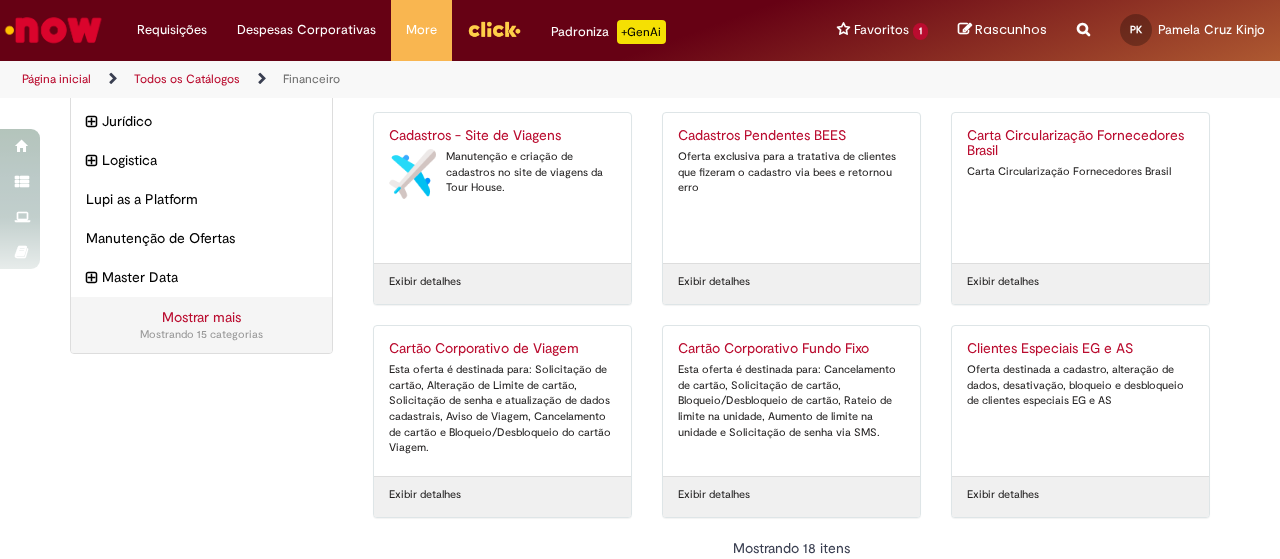 scroll, scrollTop: 949, scrollLeft: 0, axis: vertical 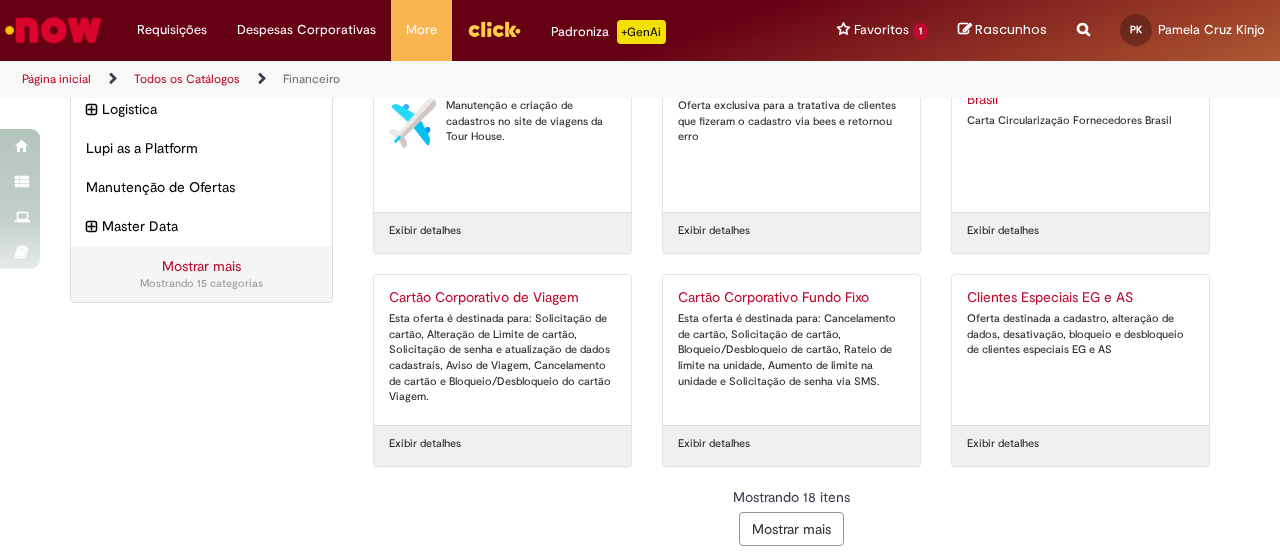 click on "Mostrar mais" at bounding box center [791, 529] 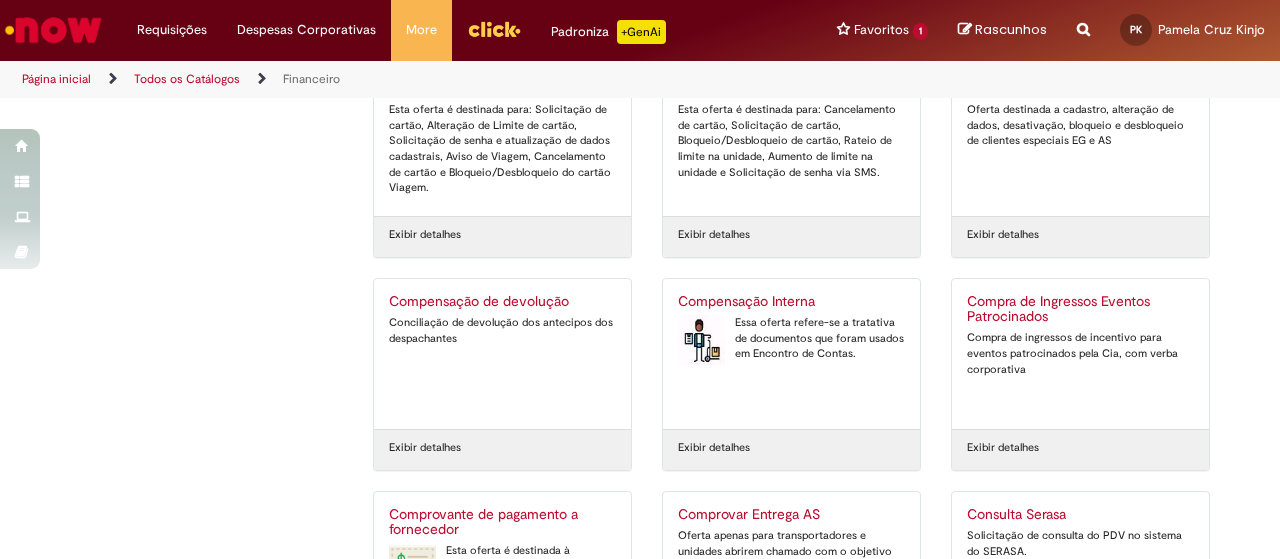 scroll, scrollTop: 1258, scrollLeft: 0, axis: vertical 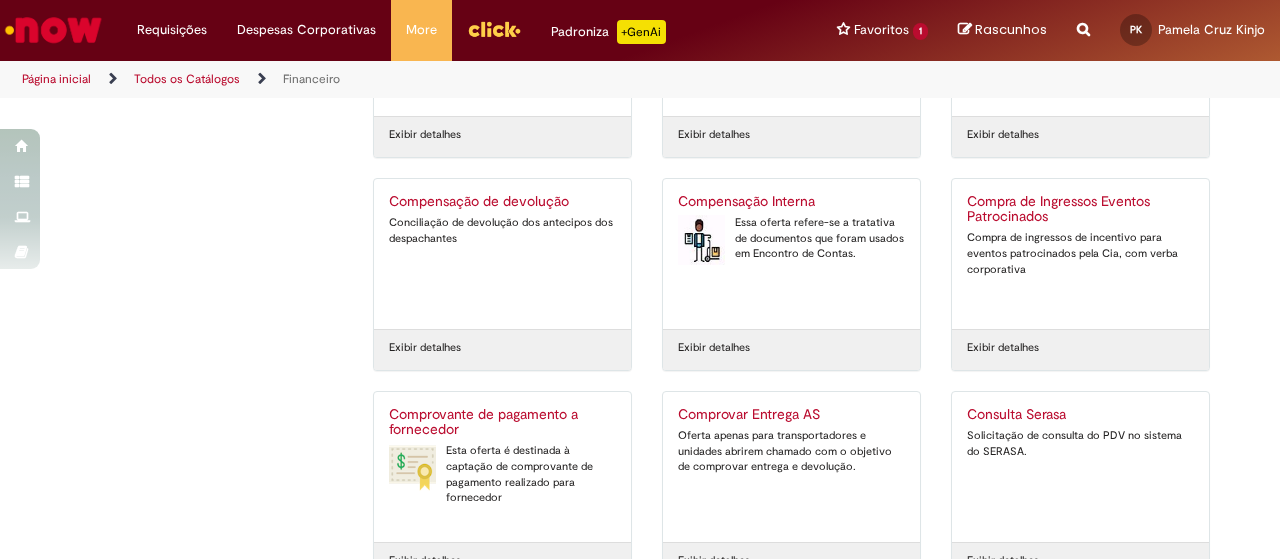 drag, startPoint x: 1001, startPoint y: 192, endPoint x: 296, endPoint y: 296, distance: 712.62964 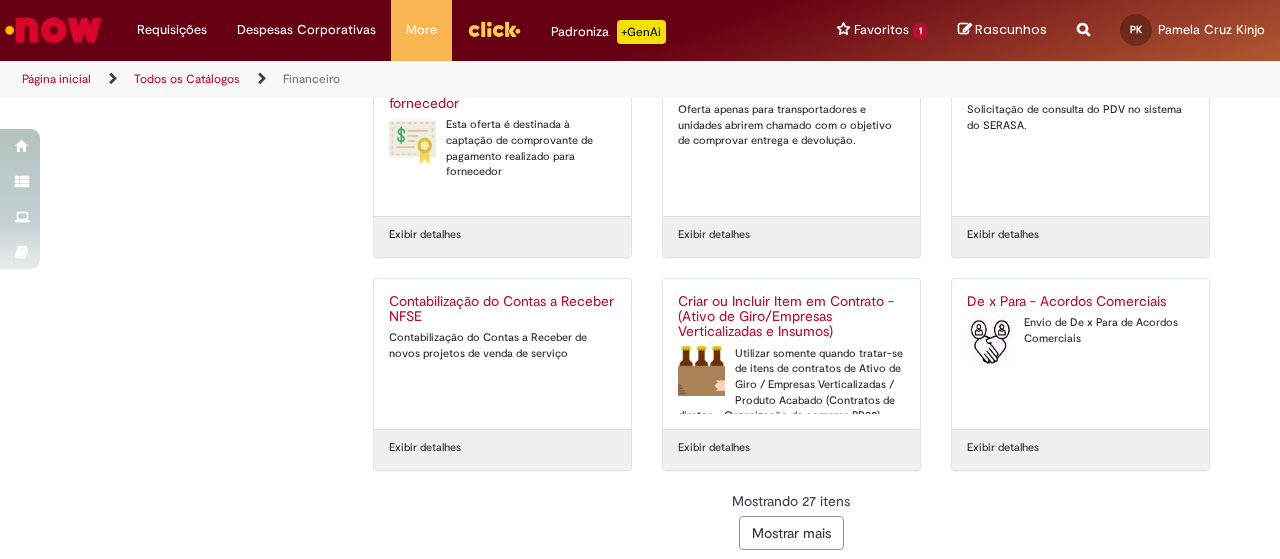 scroll, scrollTop: 1585, scrollLeft: 0, axis: vertical 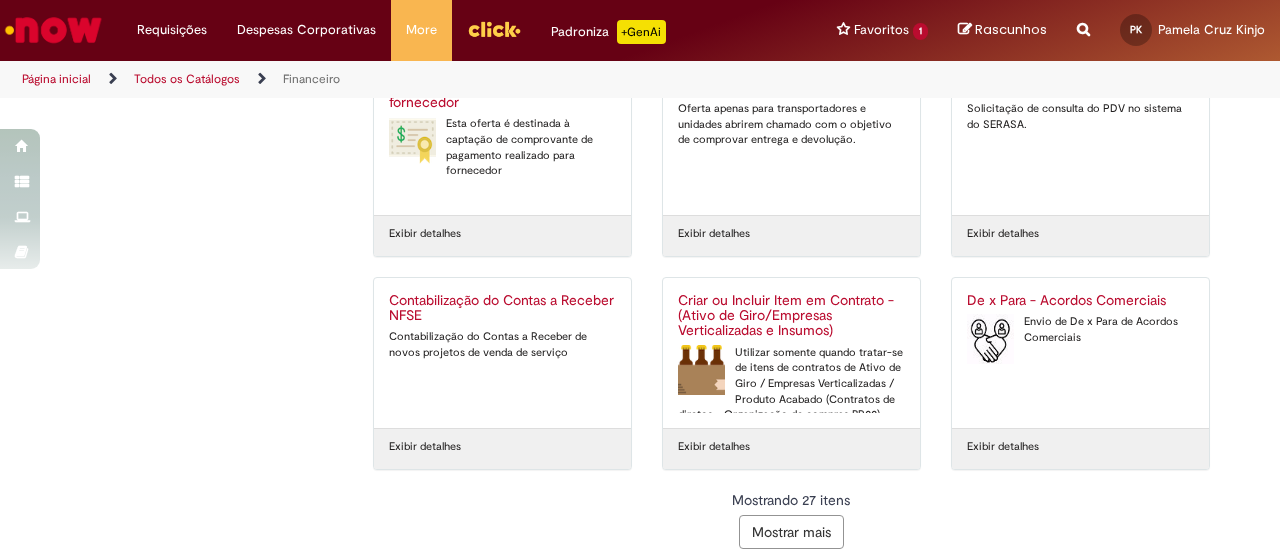 click on "Mostrar mais" at bounding box center (791, 532) 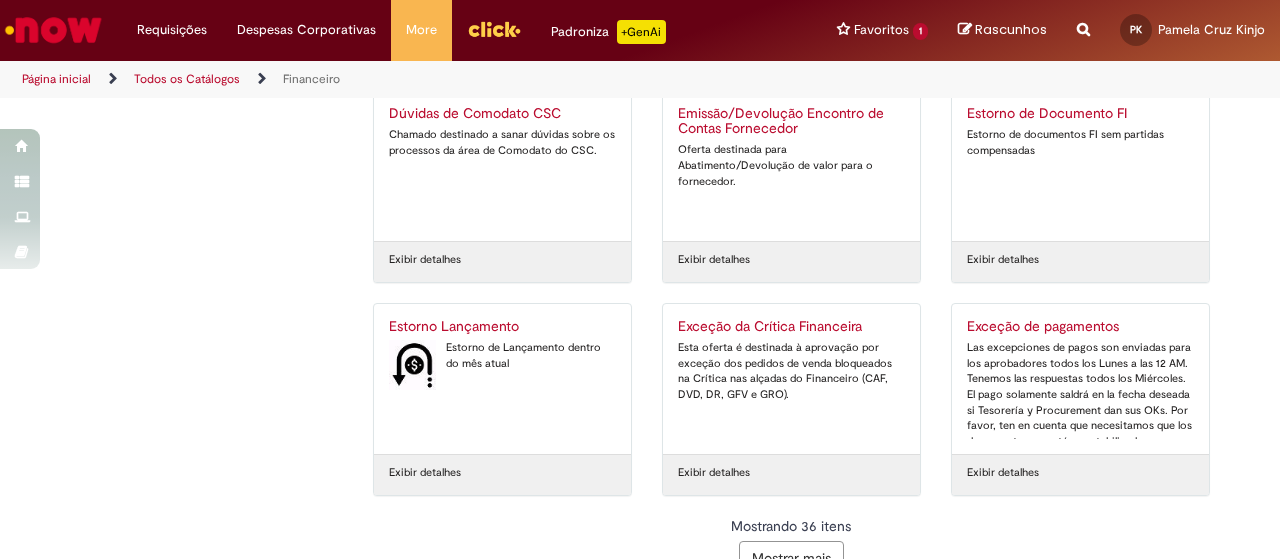 scroll, scrollTop: 2221, scrollLeft: 0, axis: vertical 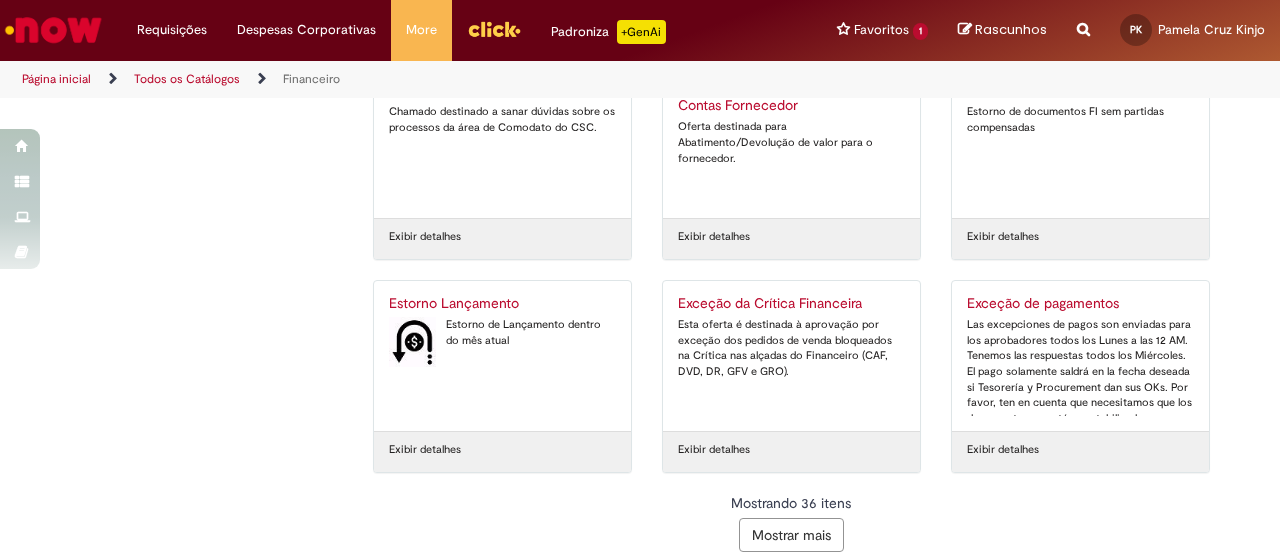 click on "Mostrar mais" at bounding box center (791, 535) 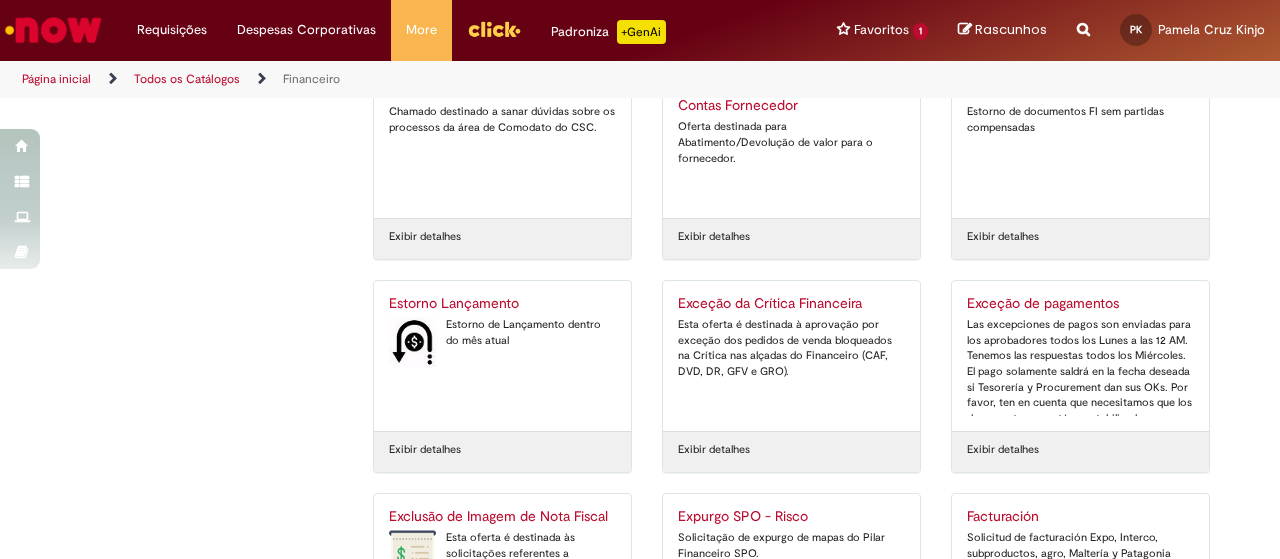 scroll, scrollTop: 2292, scrollLeft: 0, axis: vertical 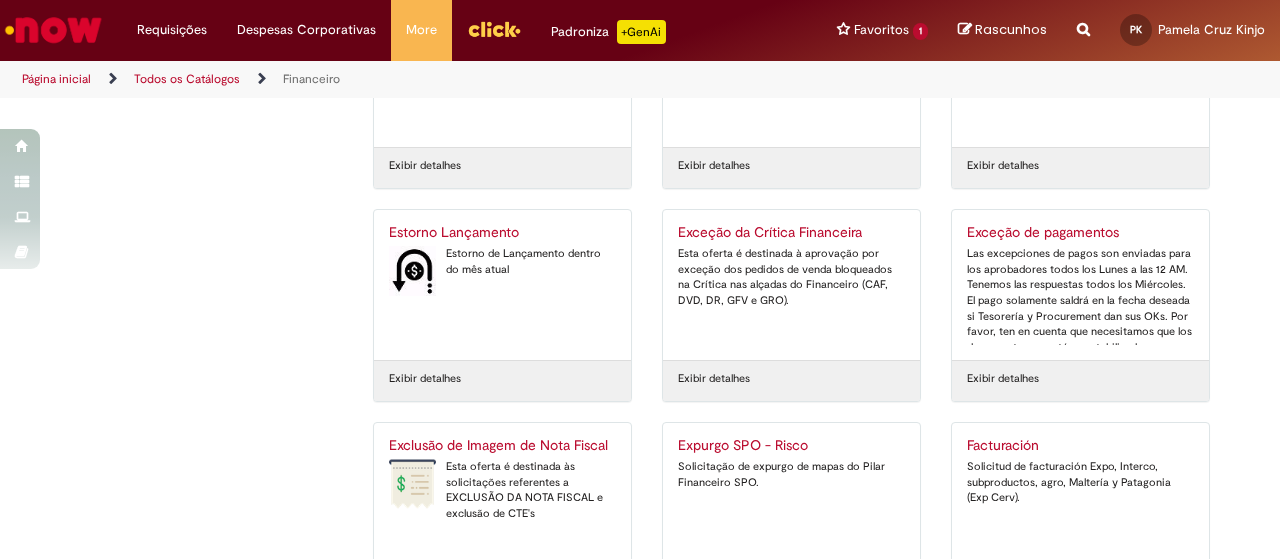 click at bounding box center (1083, 18) 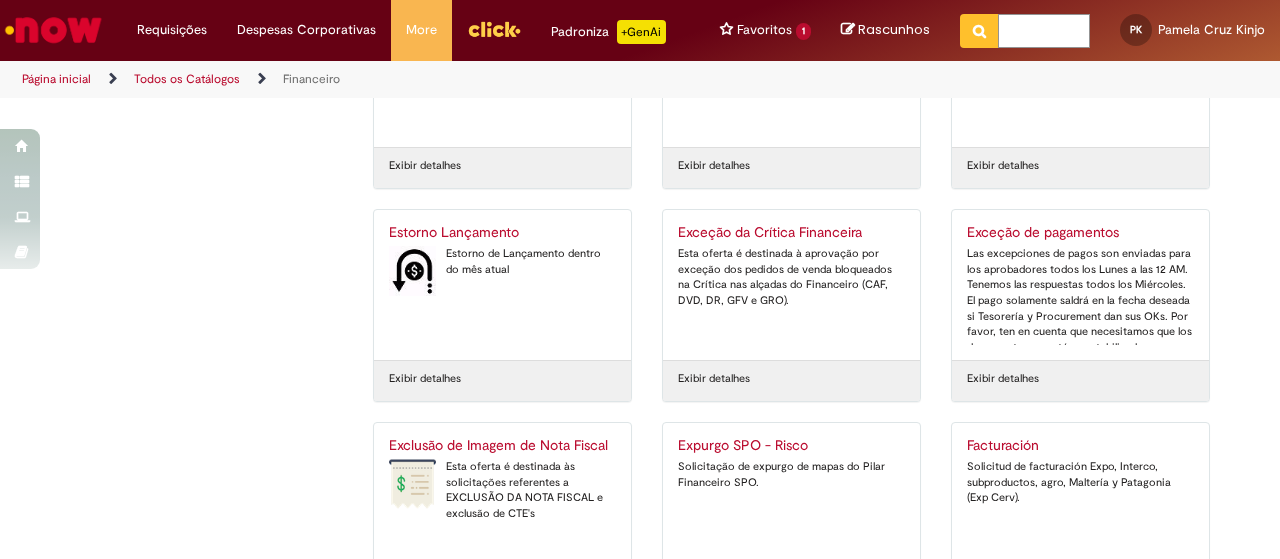 click at bounding box center [1044, 31] 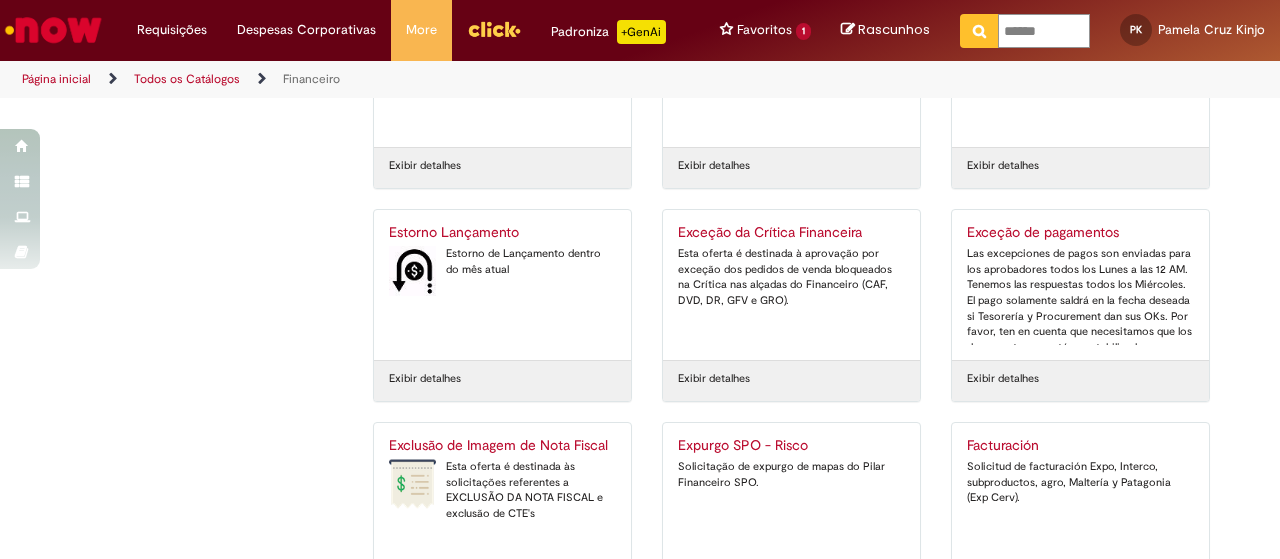 type on "*******" 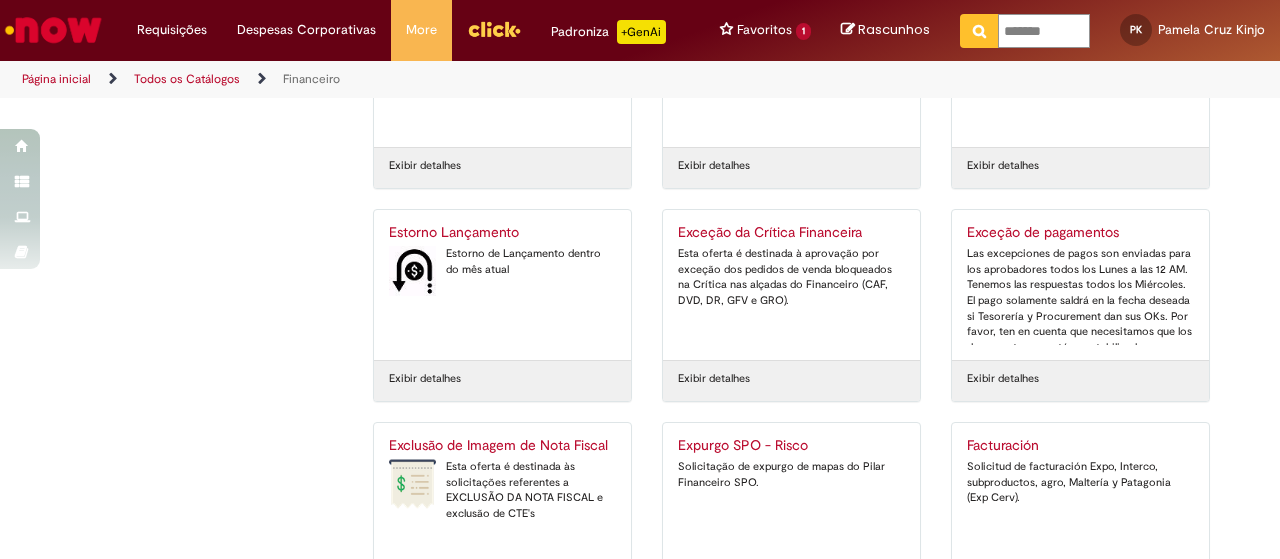 click at bounding box center (979, 31) 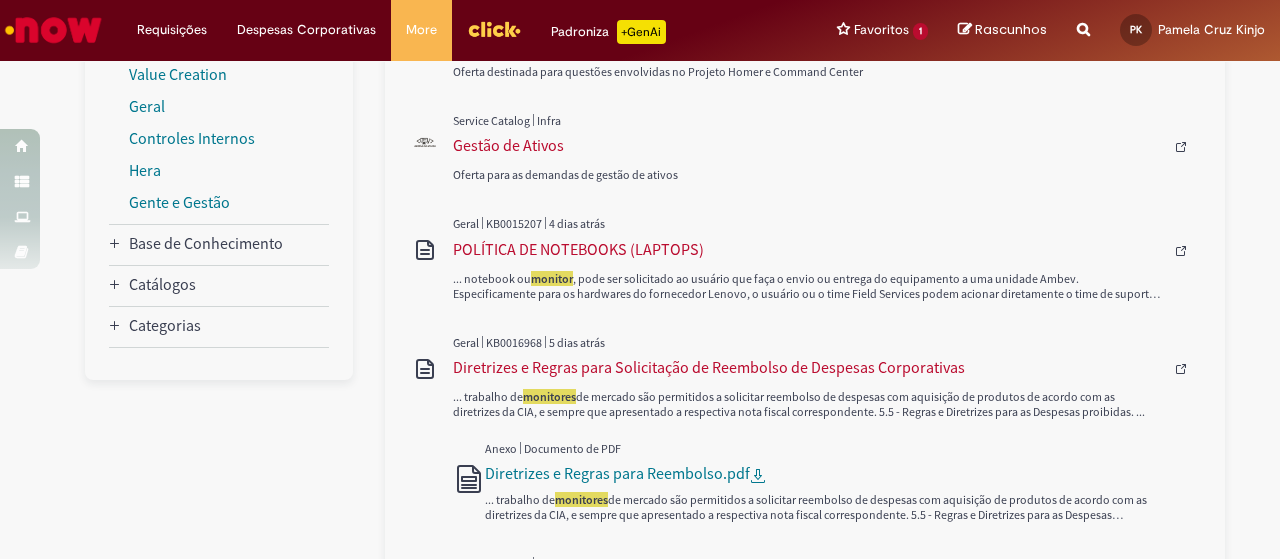scroll, scrollTop: 400, scrollLeft: 0, axis: vertical 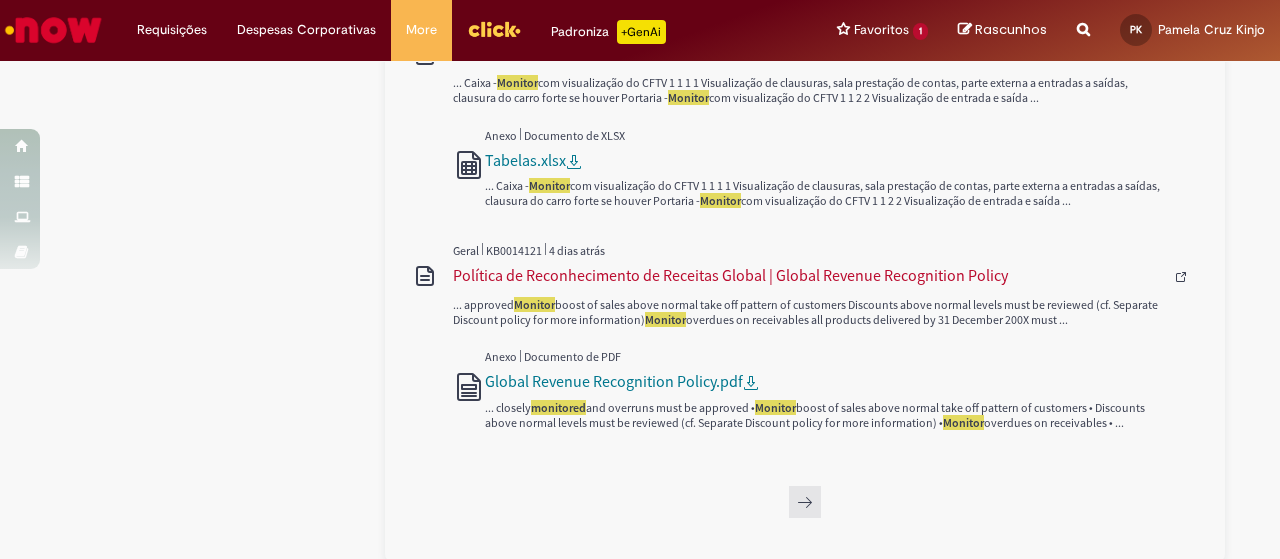 click 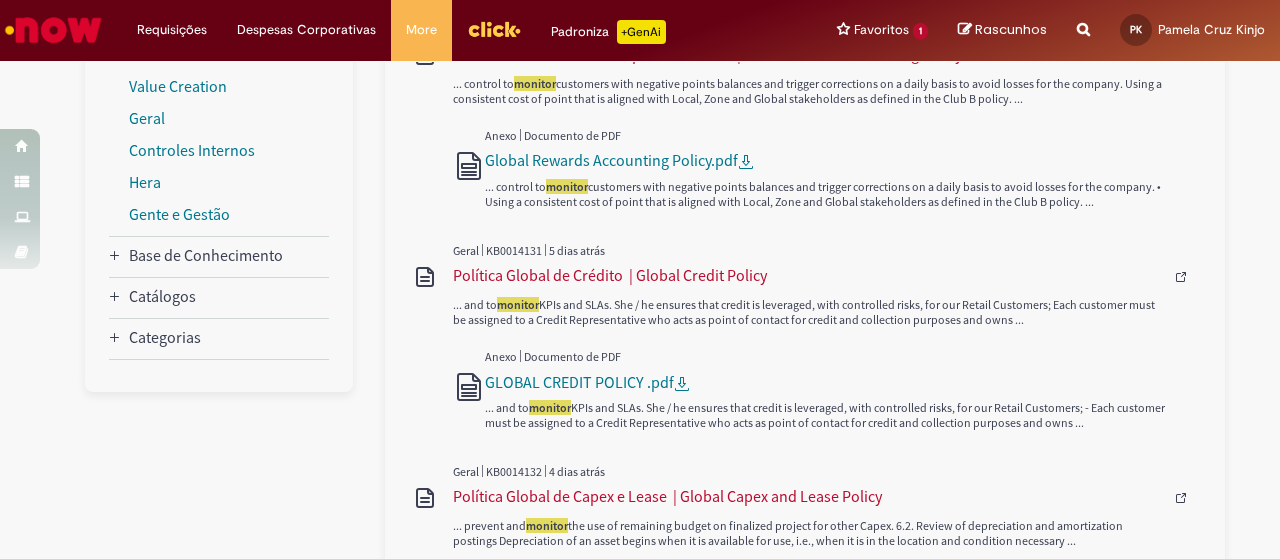scroll, scrollTop: 34, scrollLeft: 0, axis: vertical 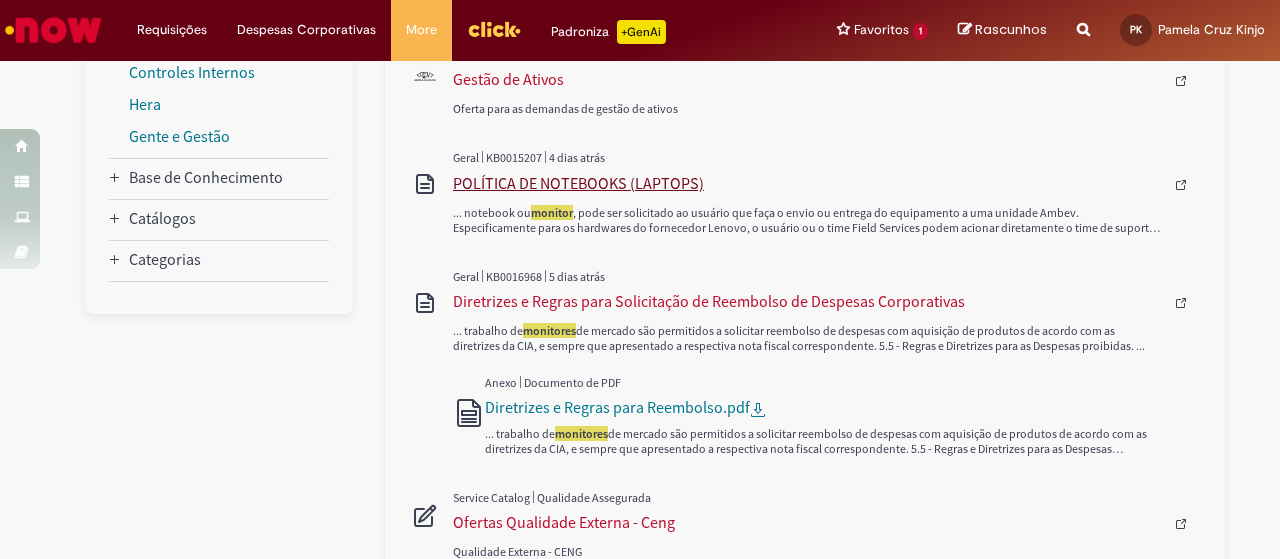 click on "POLÍTICA DE NOTEBOOKS (LAPTOPS)" at bounding box center (808, 183) 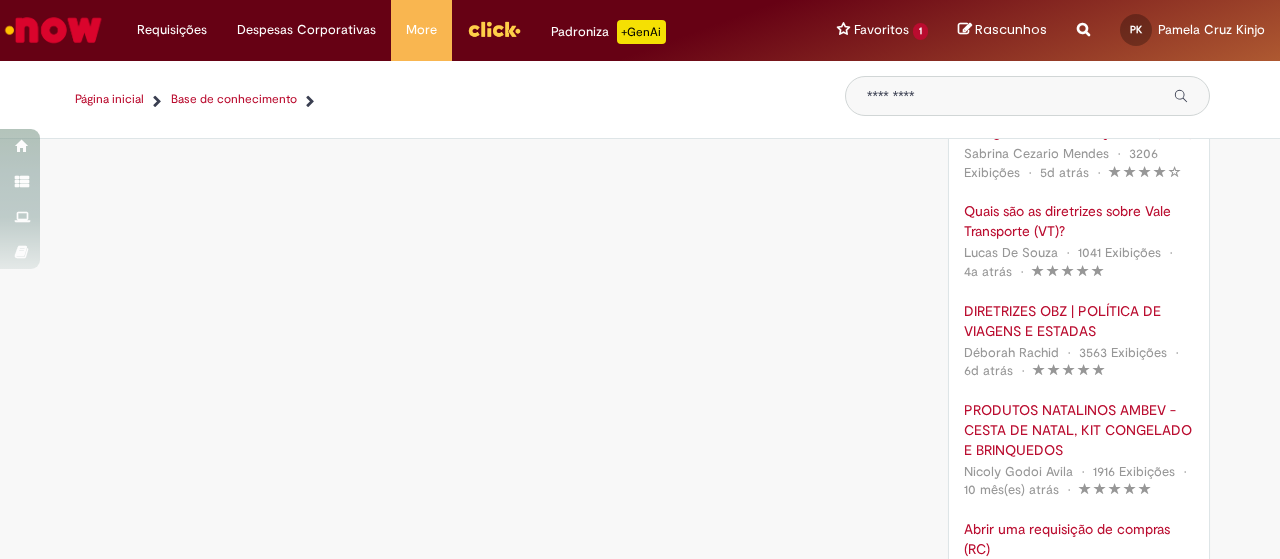 scroll, scrollTop: 46, scrollLeft: 0, axis: vertical 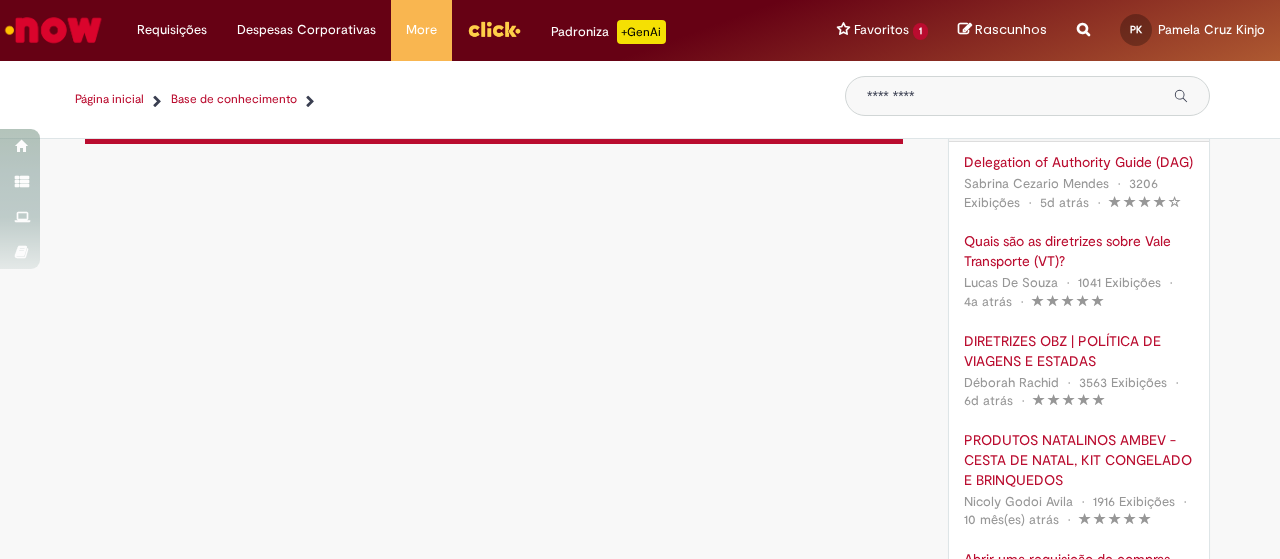 click on "Página inicial
Base de conhecimento" at bounding box center [445, 107] 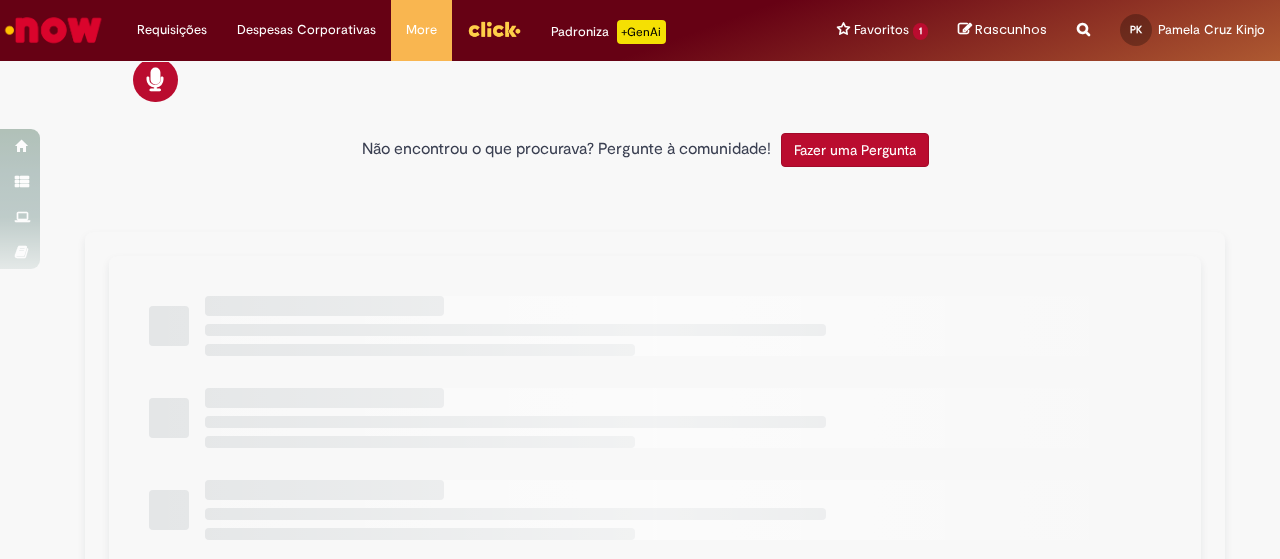 scroll, scrollTop: 0, scrollLeft: 0, axis: both 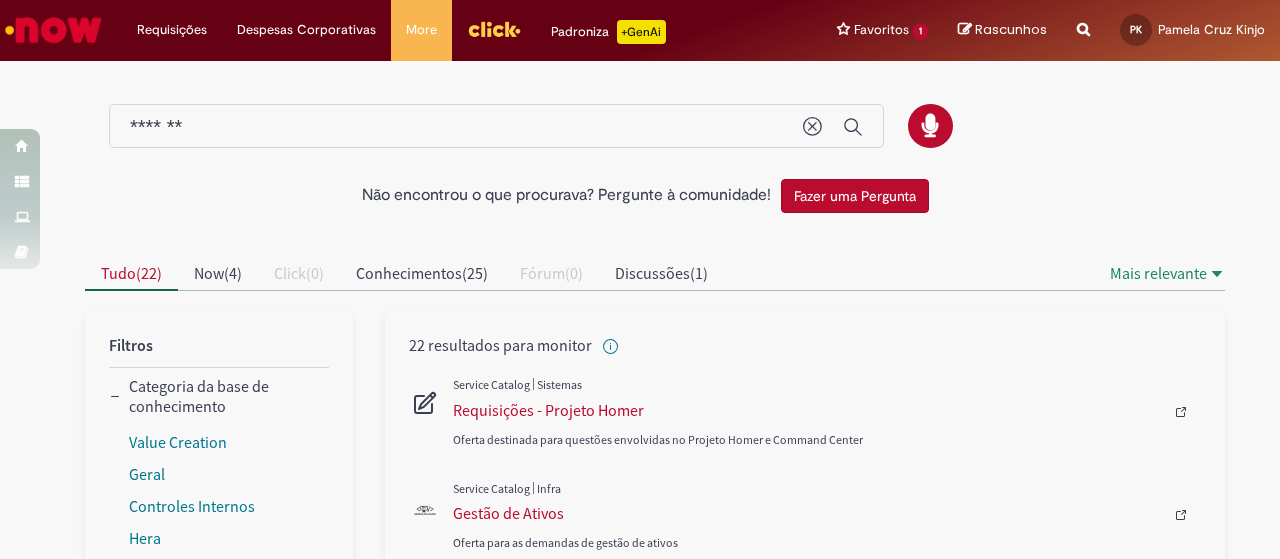 click on "*******" at bounding box center (496, 126) 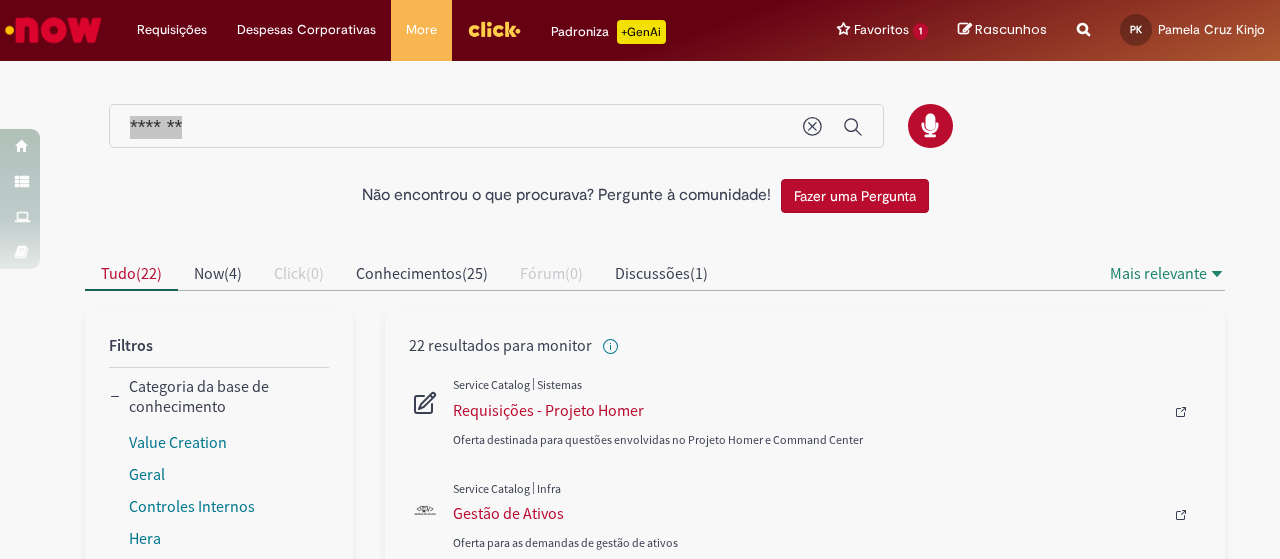 click on "*******" at bounding box center (496, 126) 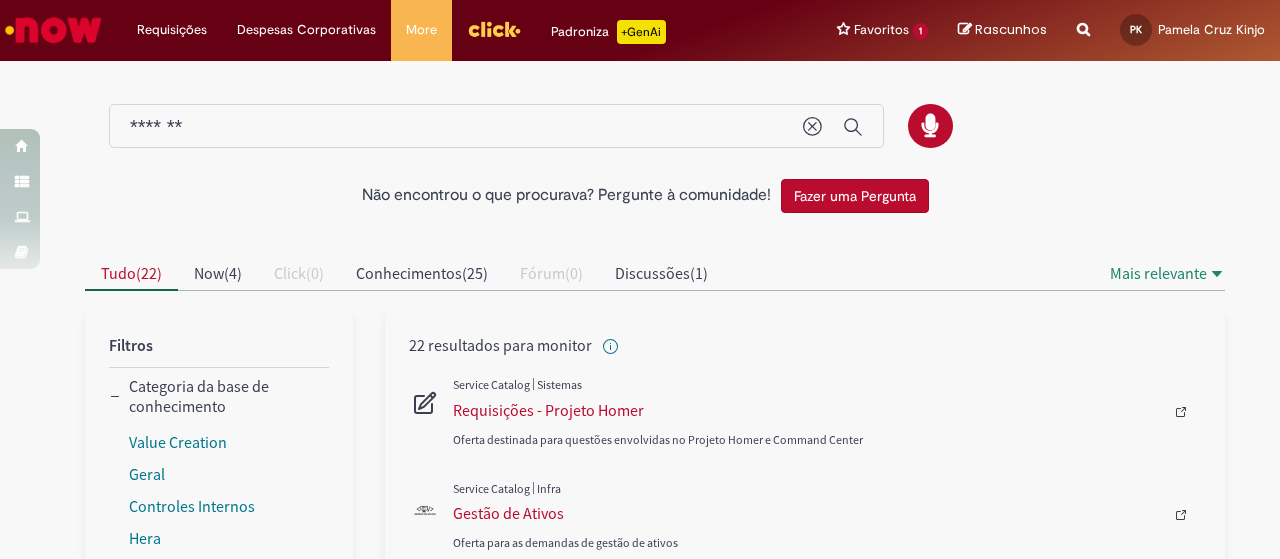click on "*******" at bounding box center (456, 127) 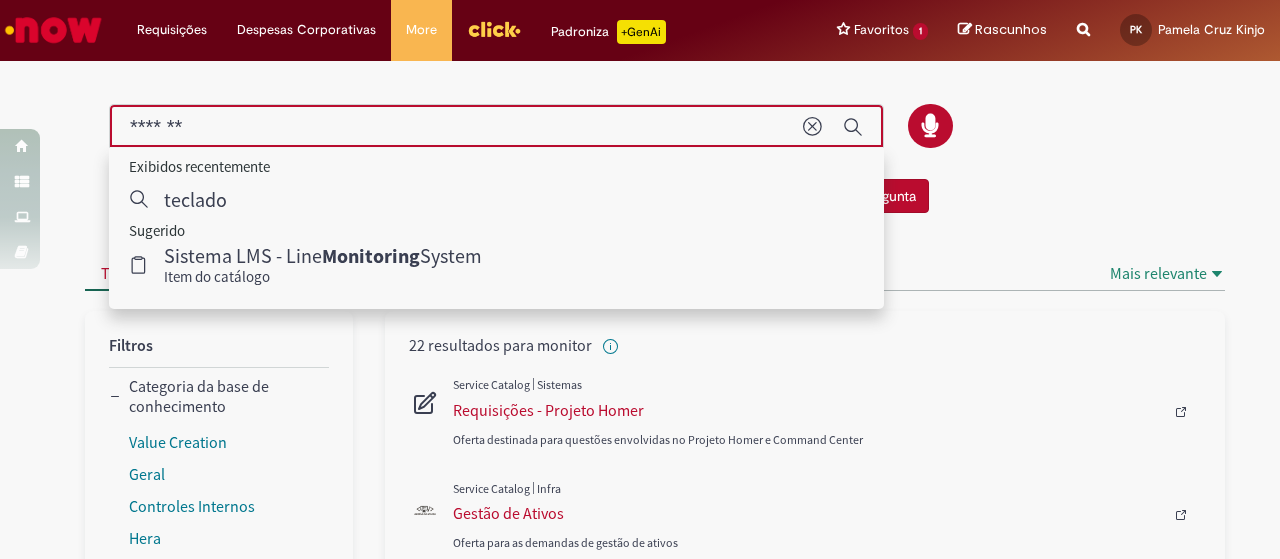 type on "*******" 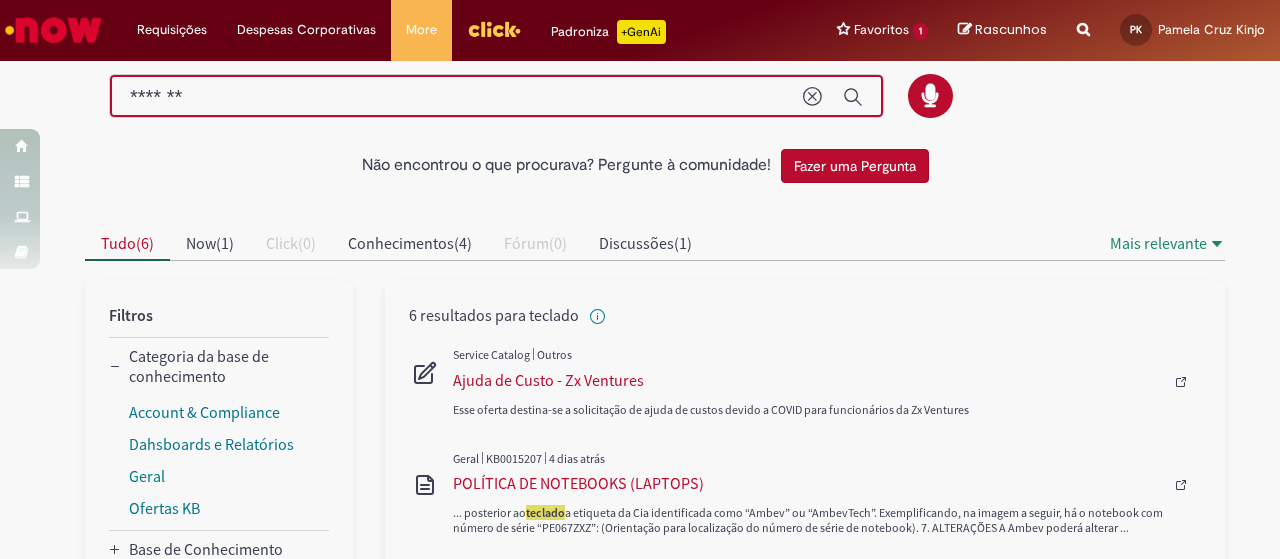 scroll, scrollTop: 0, scrollLeft: 0, axis: both 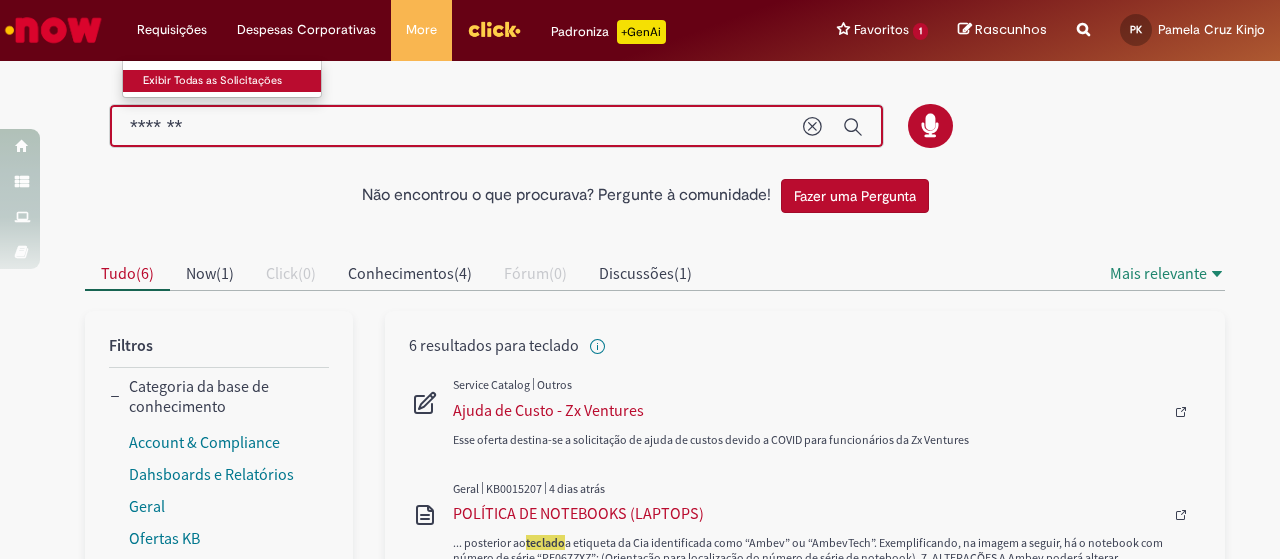 click on "Exibir Todas as Solicitações" at bounding box center (233, 81) 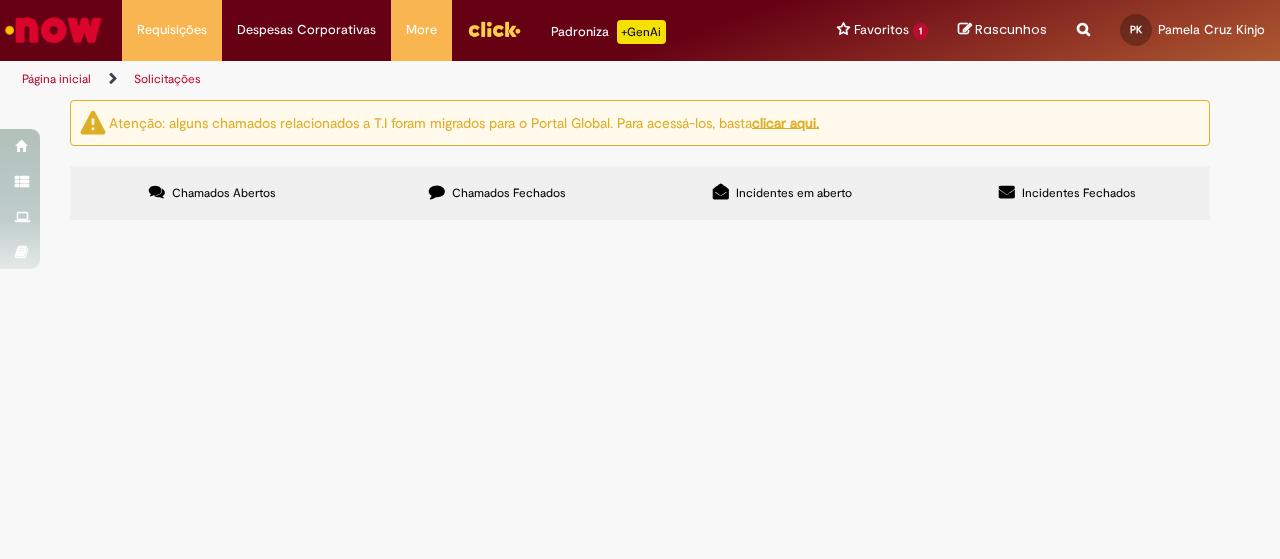 click at bounding box center (0, 0) 